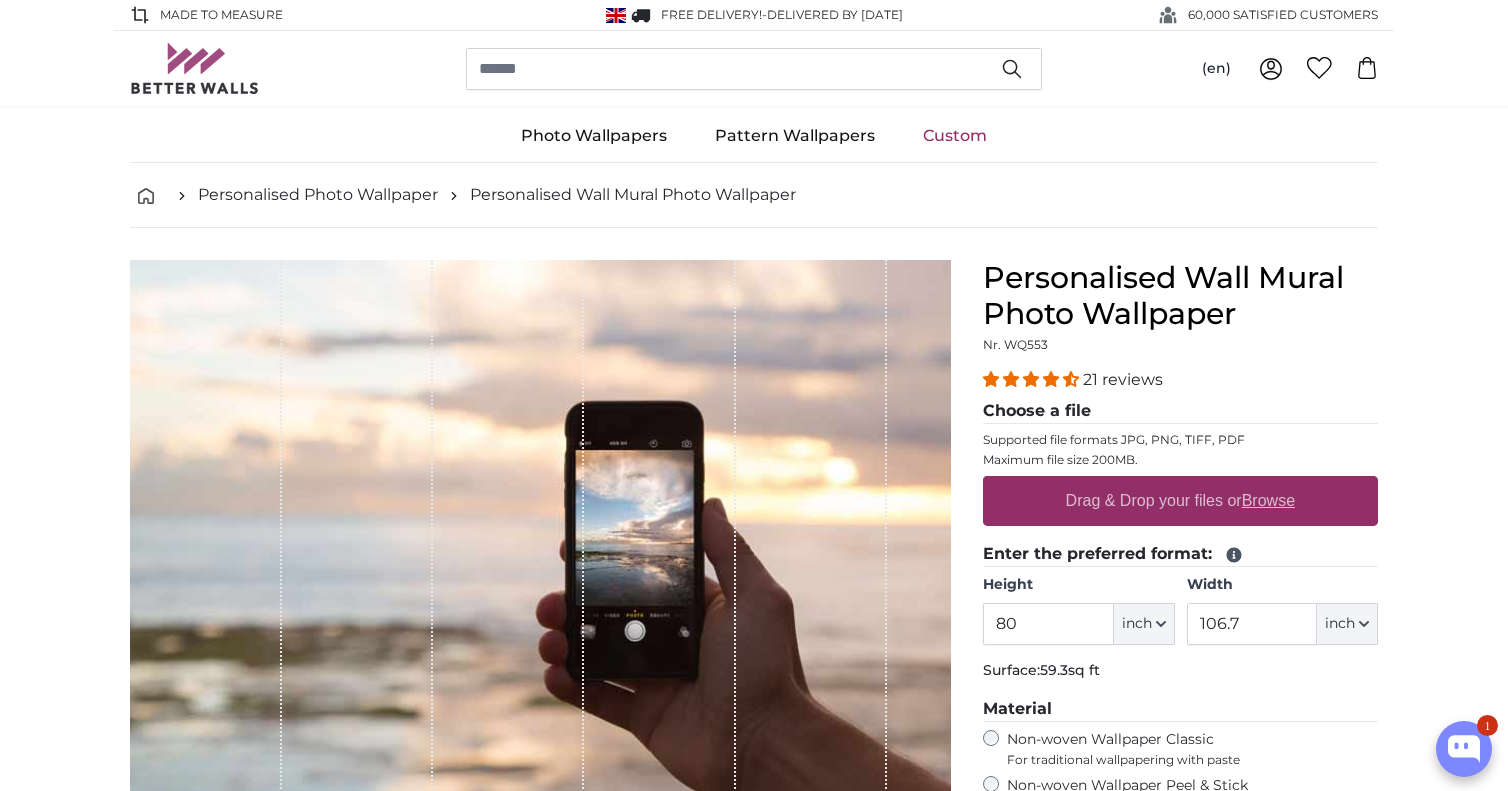 scroll, scrollTop: 0, scrollLeft: 0, axis: both 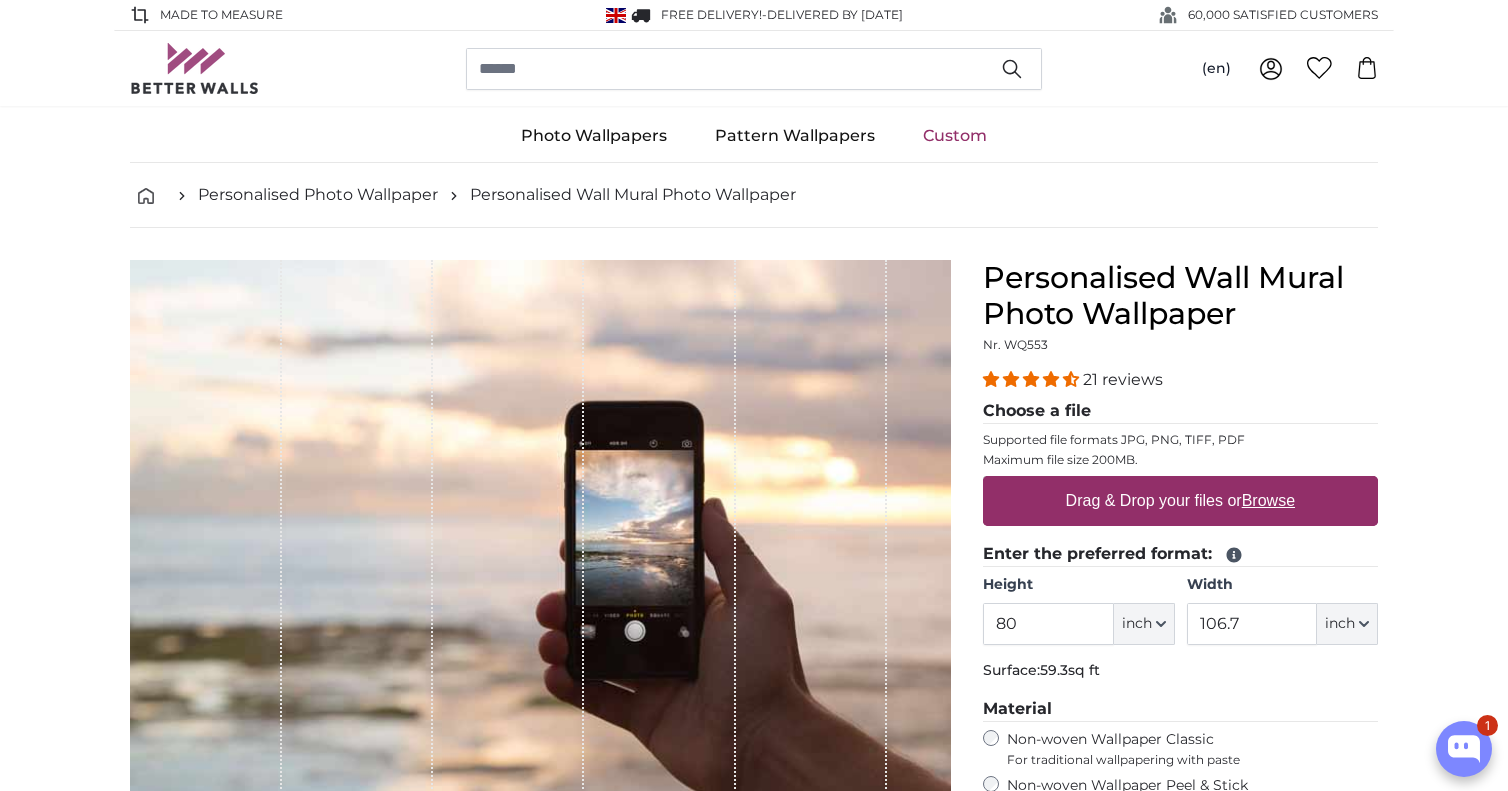 click on "Browse" at bounding box center [1268, 500] 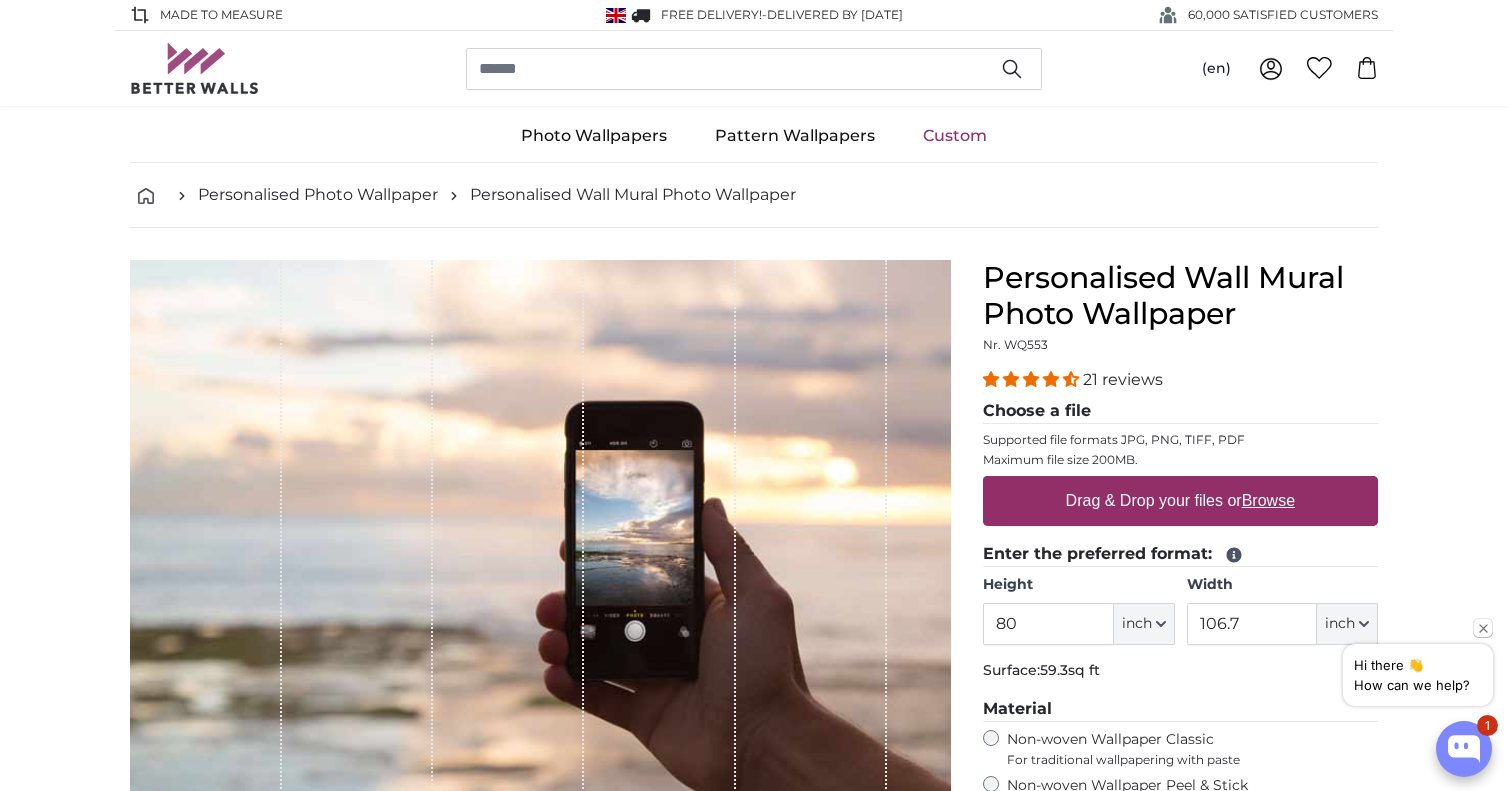 click on "Browse" at bounding box center [1268, 500] 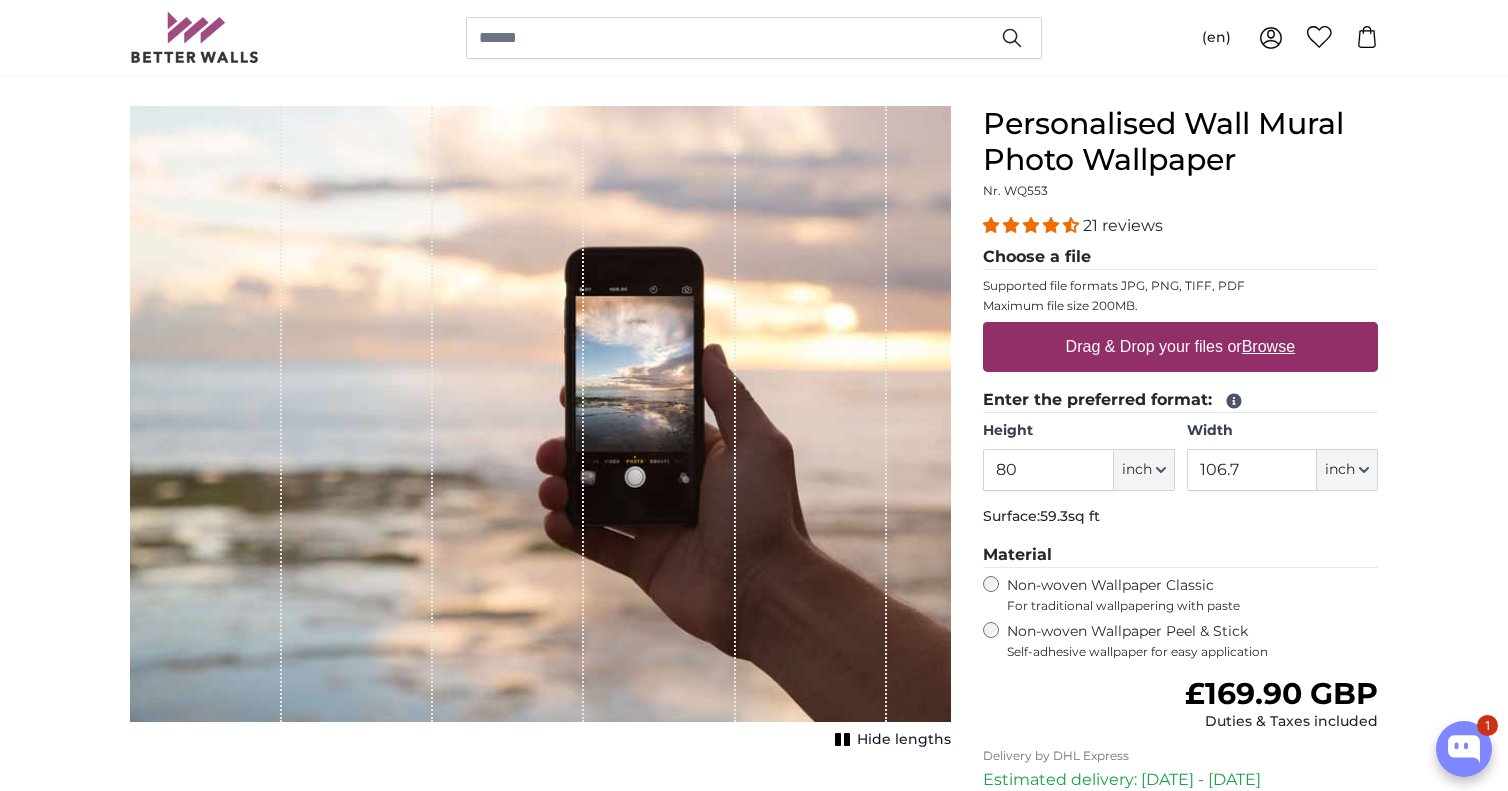 scroll, scrollTop: 127, scrollLeft: 0, axis: vertical 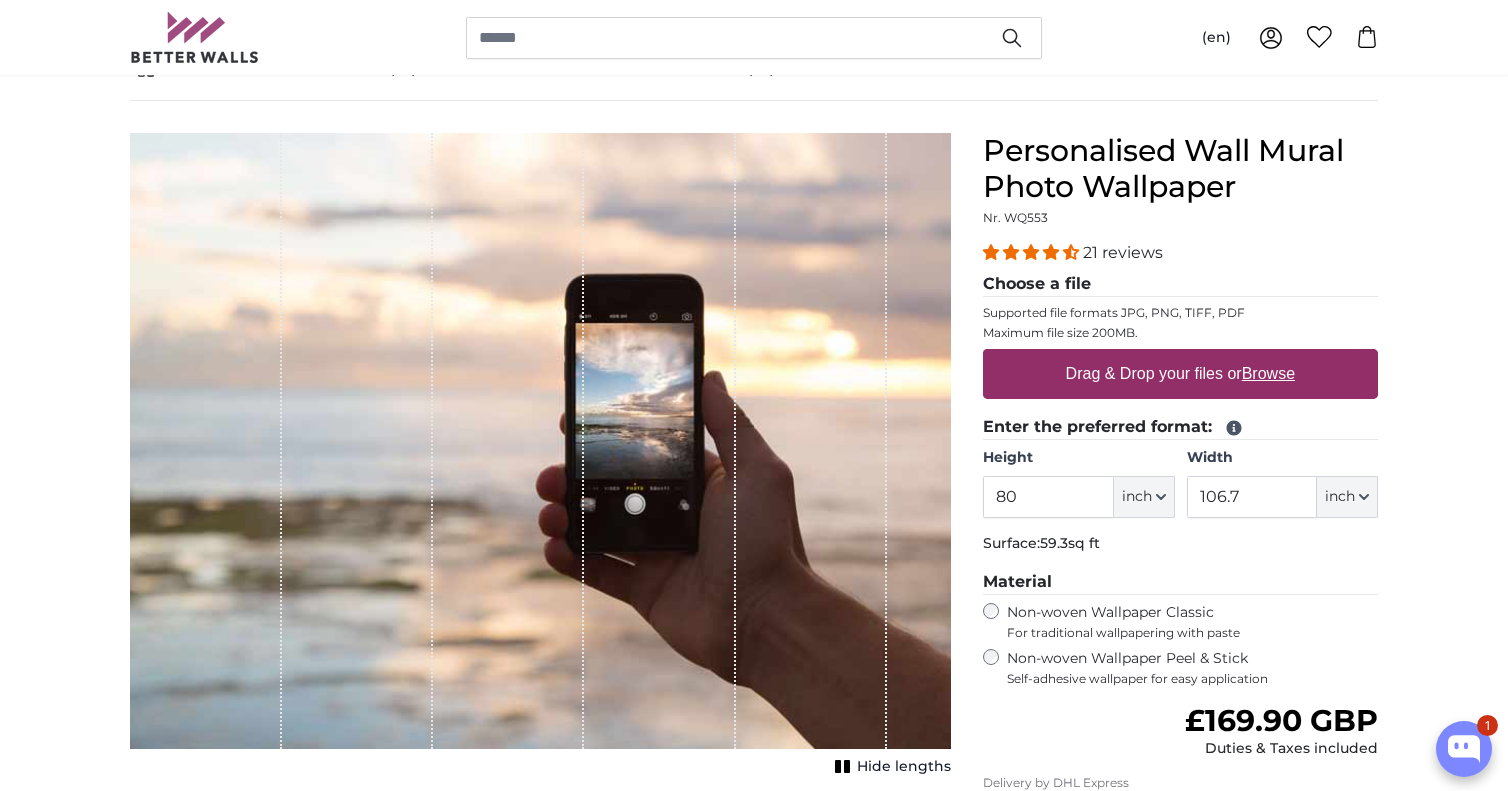 type on "**********" 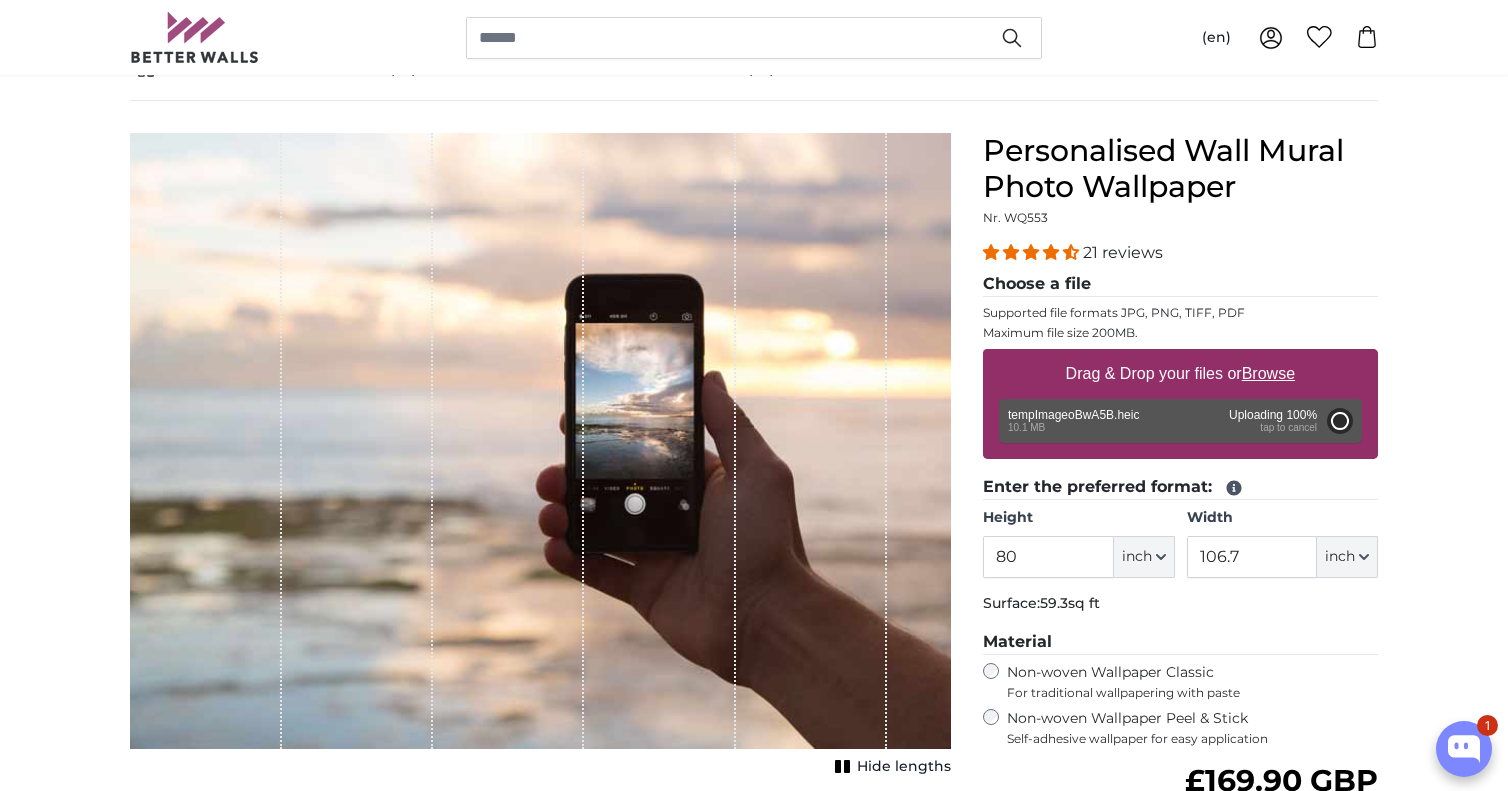 type on "208" 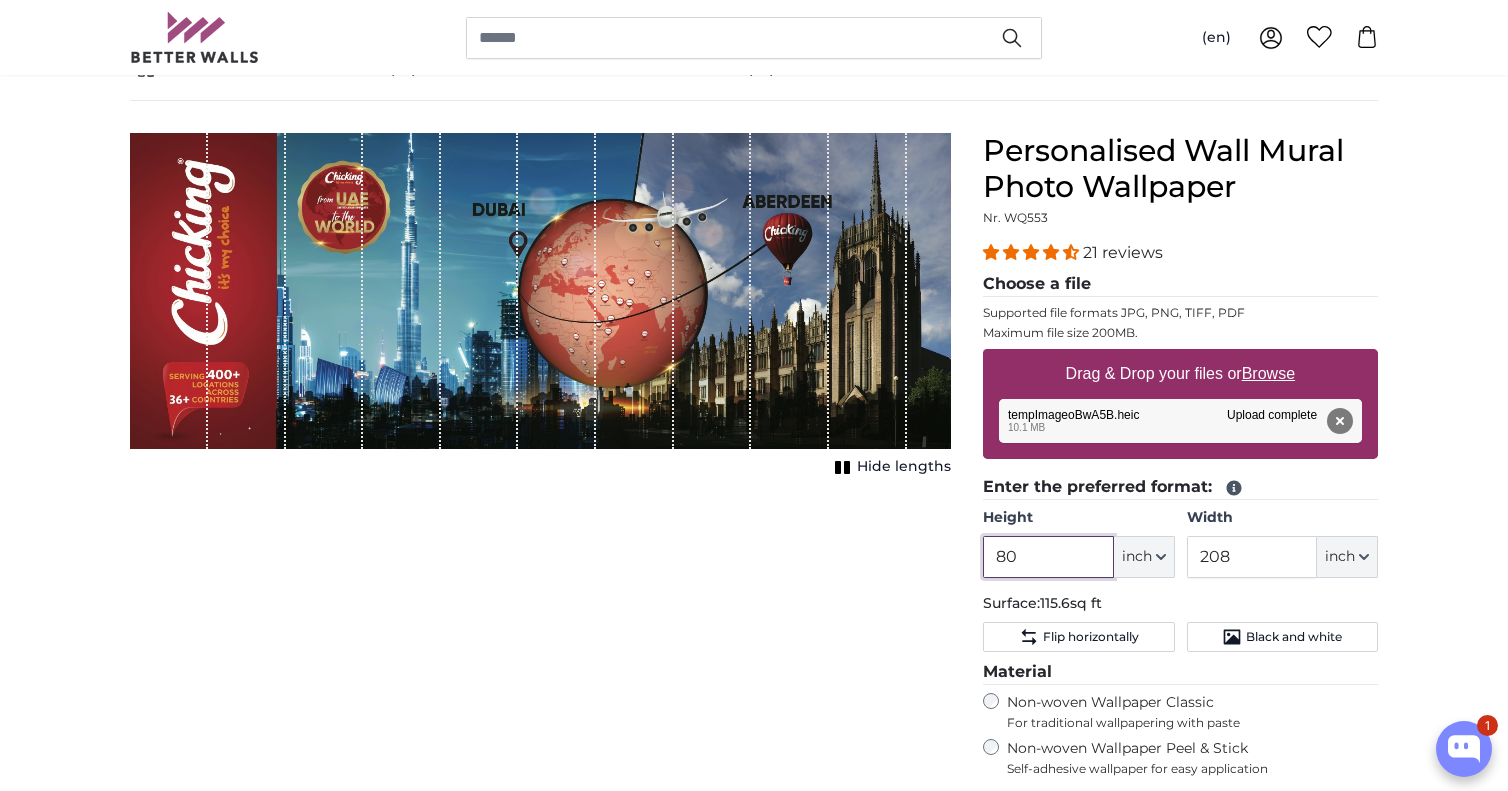 click on "80" at bounding box center (1048, 557) 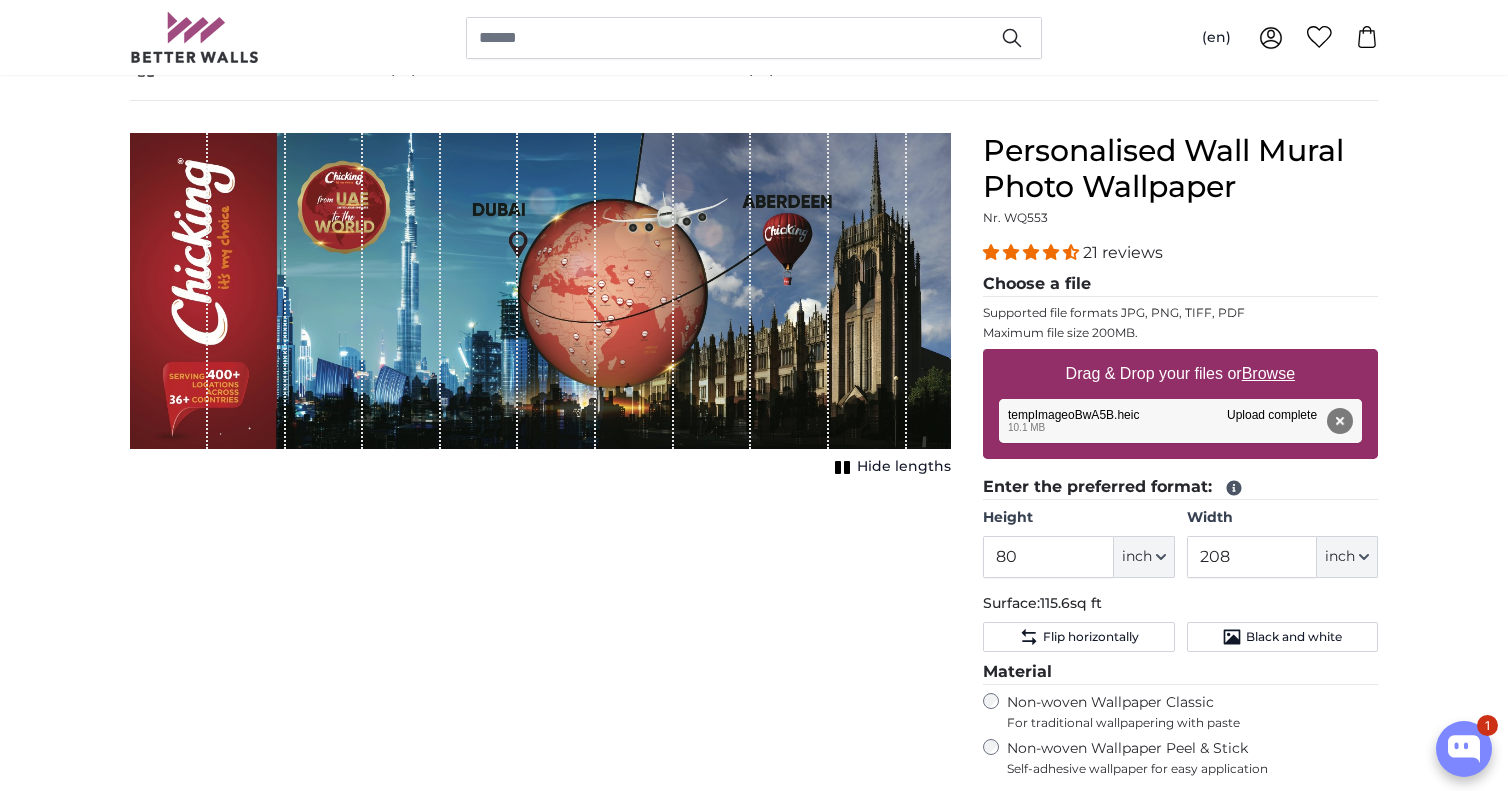 click on "inch" 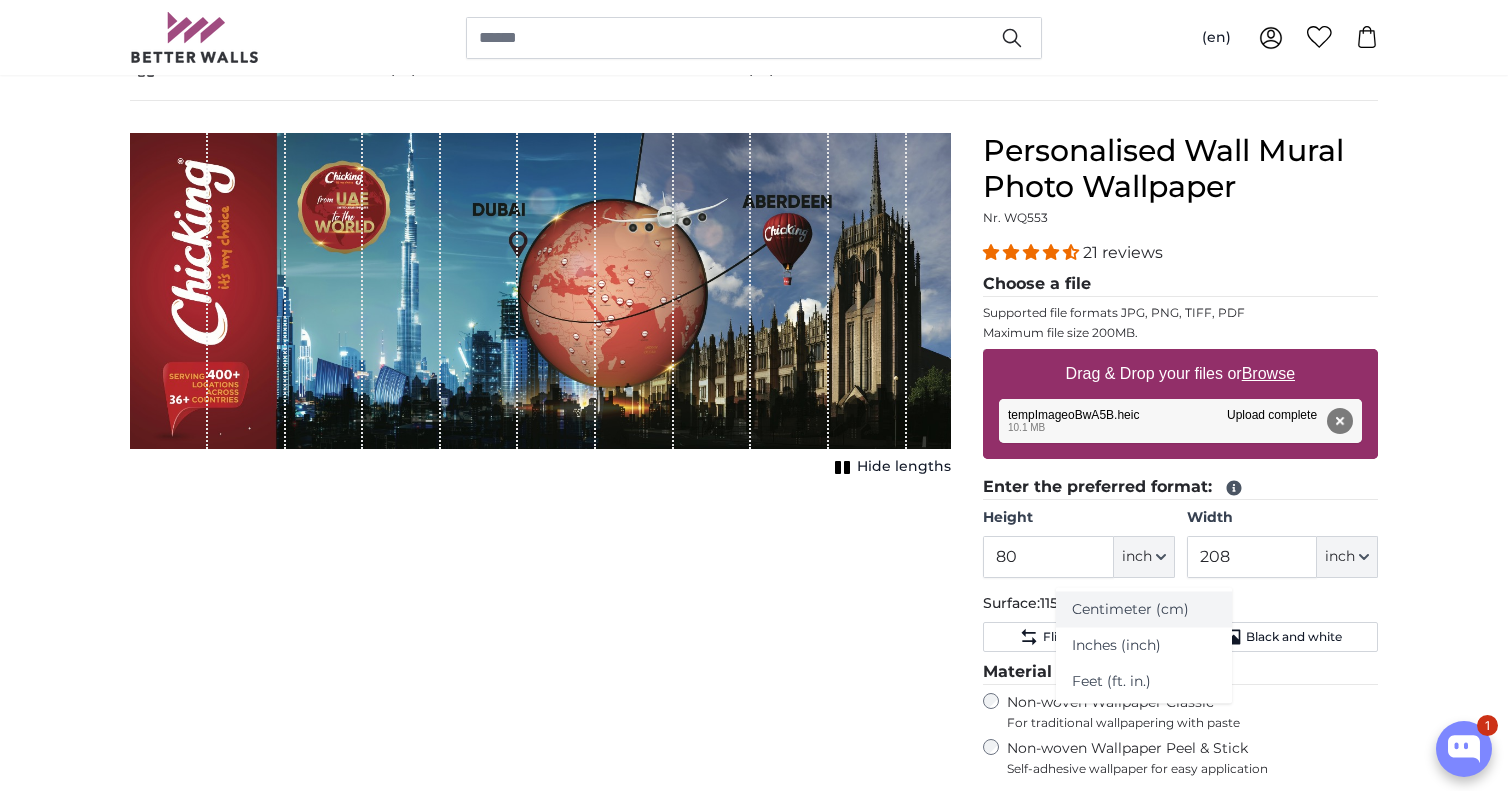 click on "Centimeter (cm)" 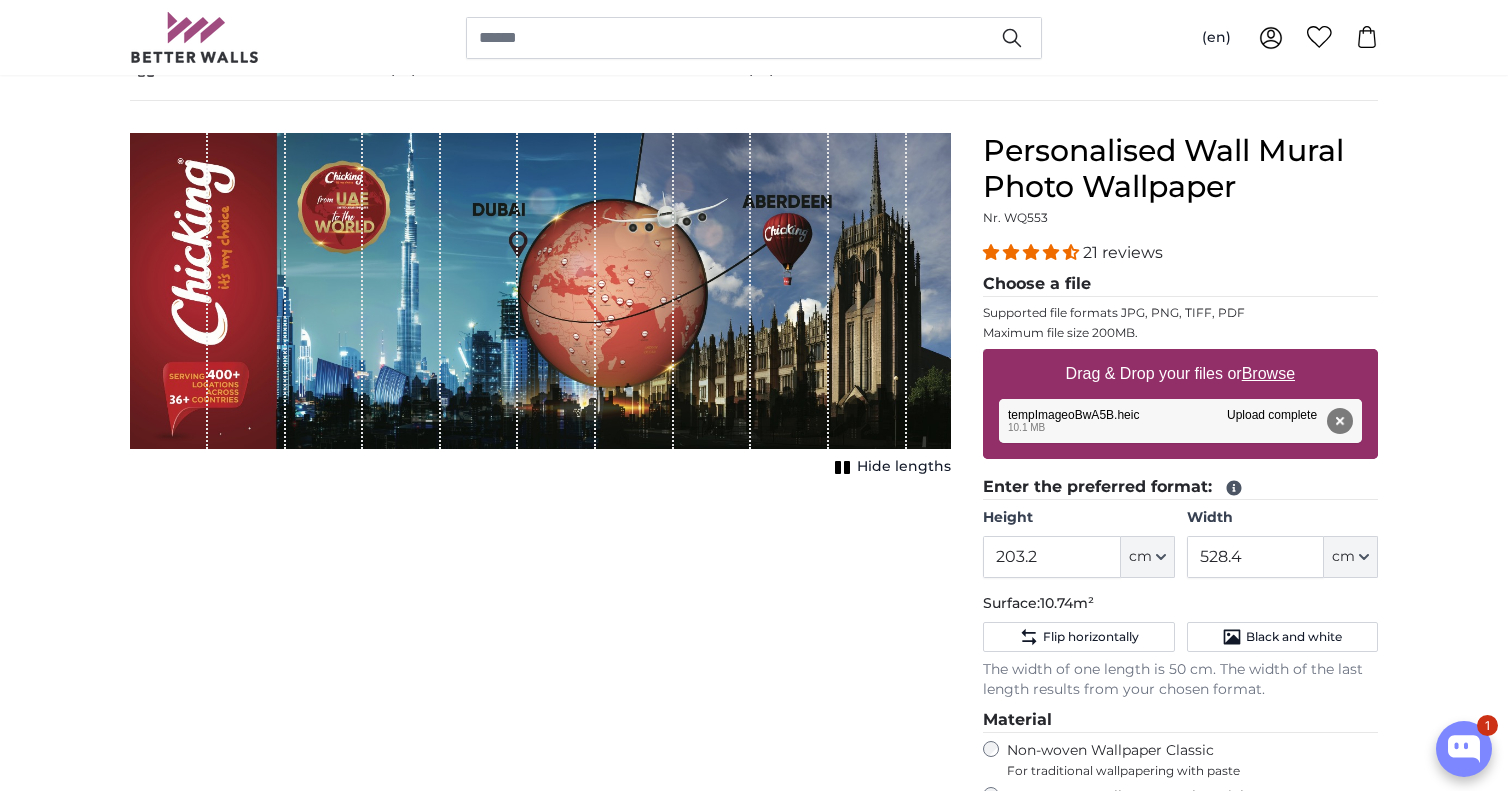 click 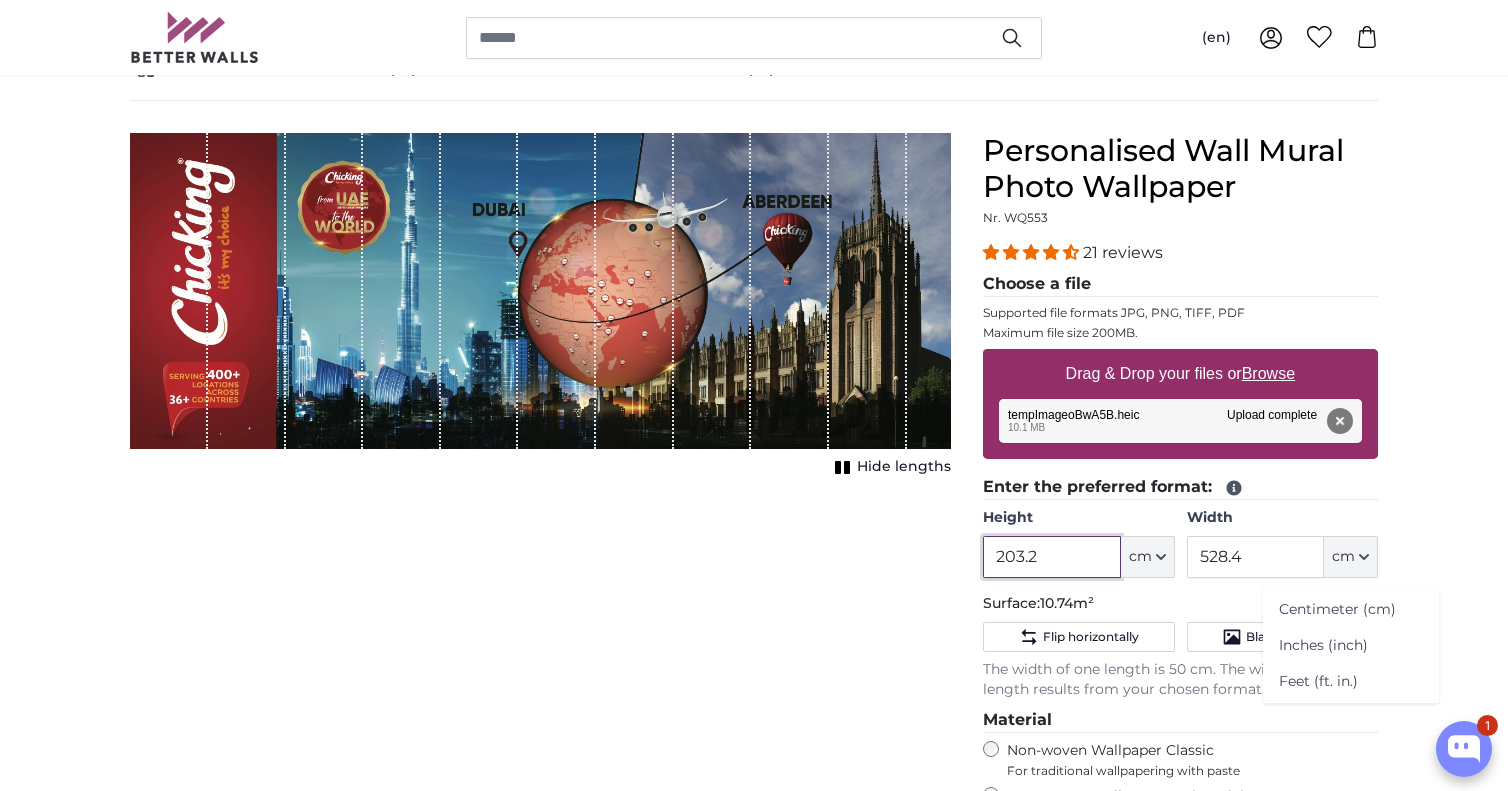 click on "203.2" at bounding box center (1051, 557) 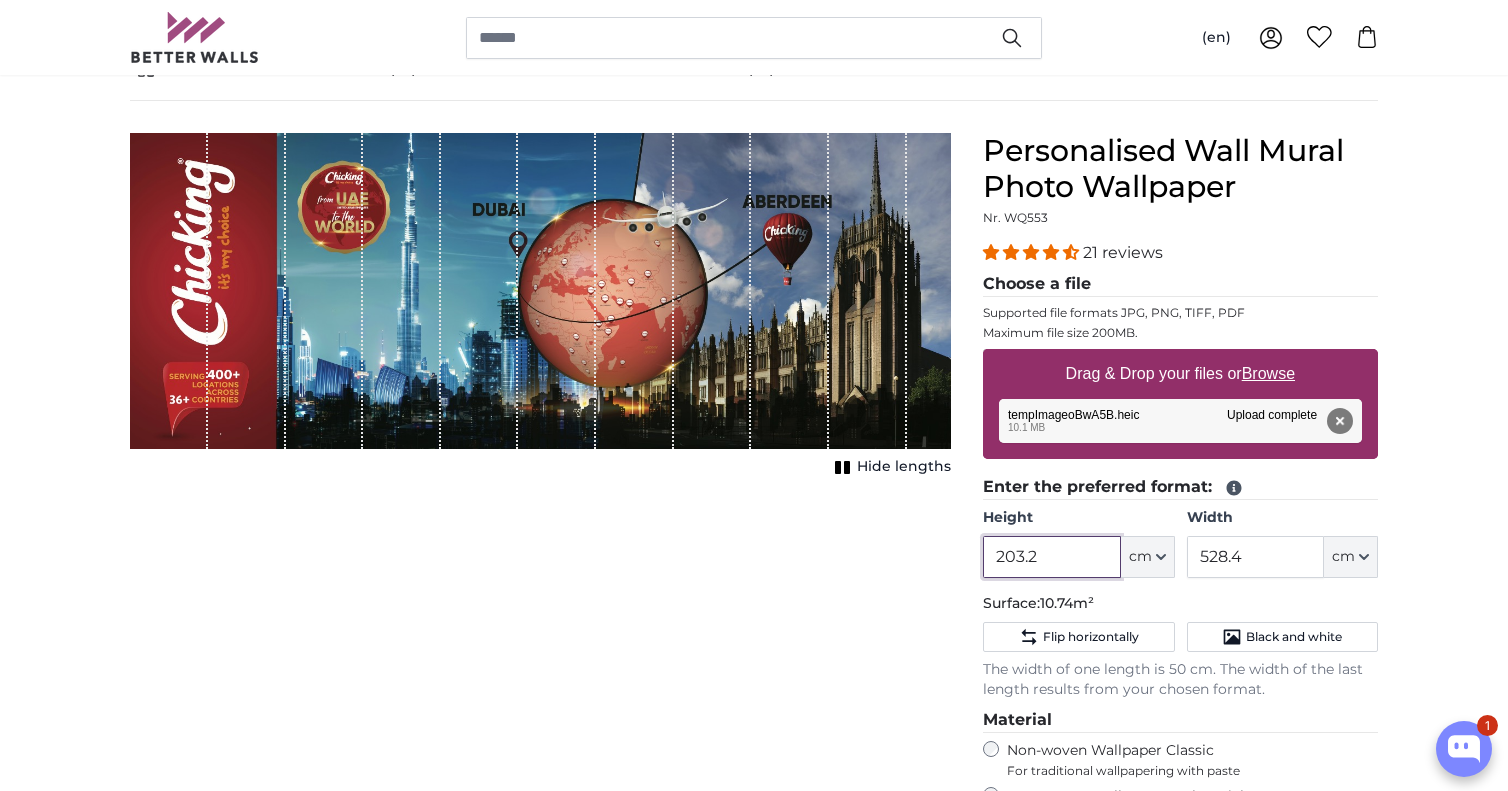 drag, startPoint x: 1056, startPoint y: 557, endPoint x: 919, endPoint y: 554, distance: 137.03284 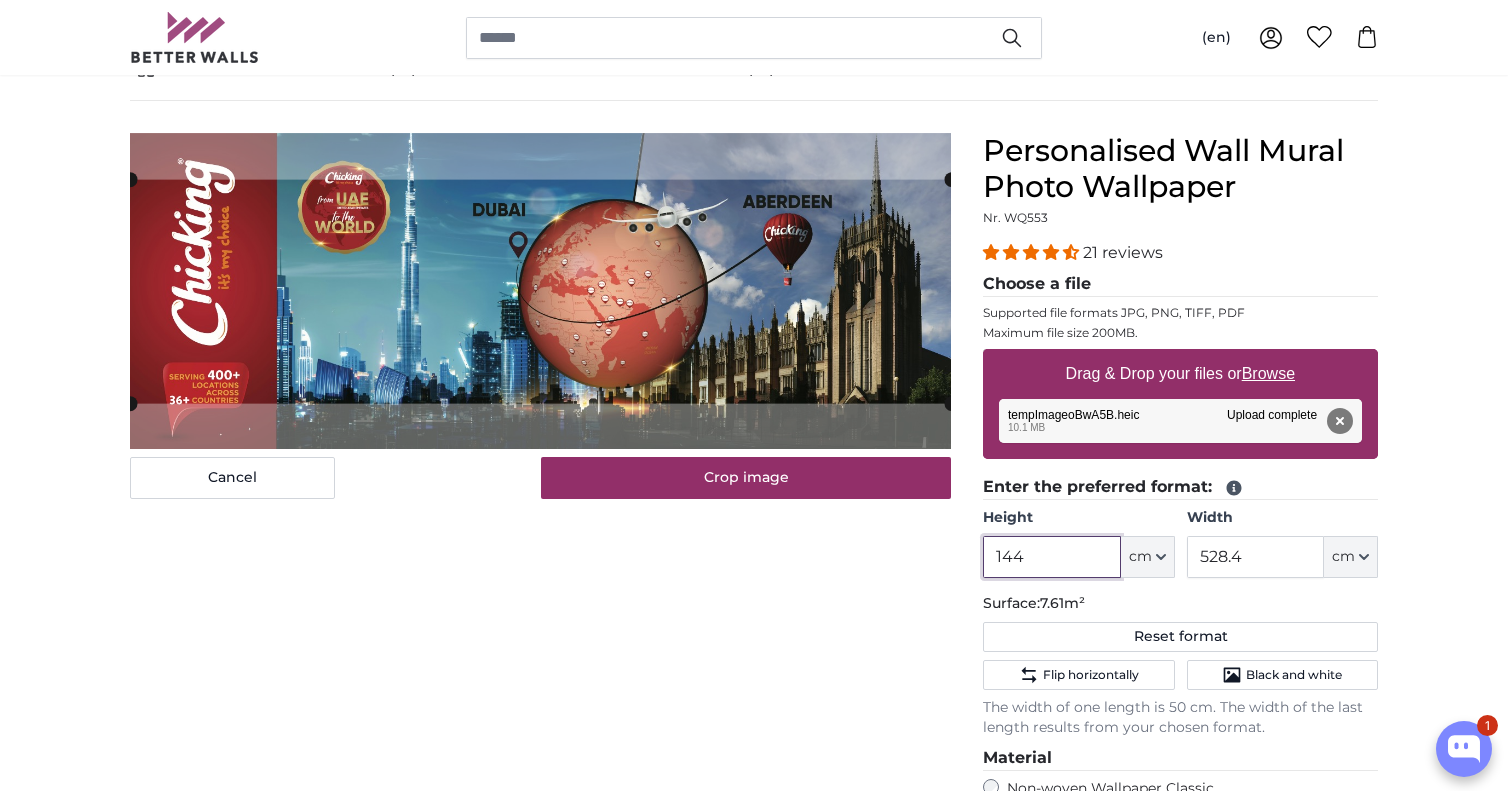 type on "144" 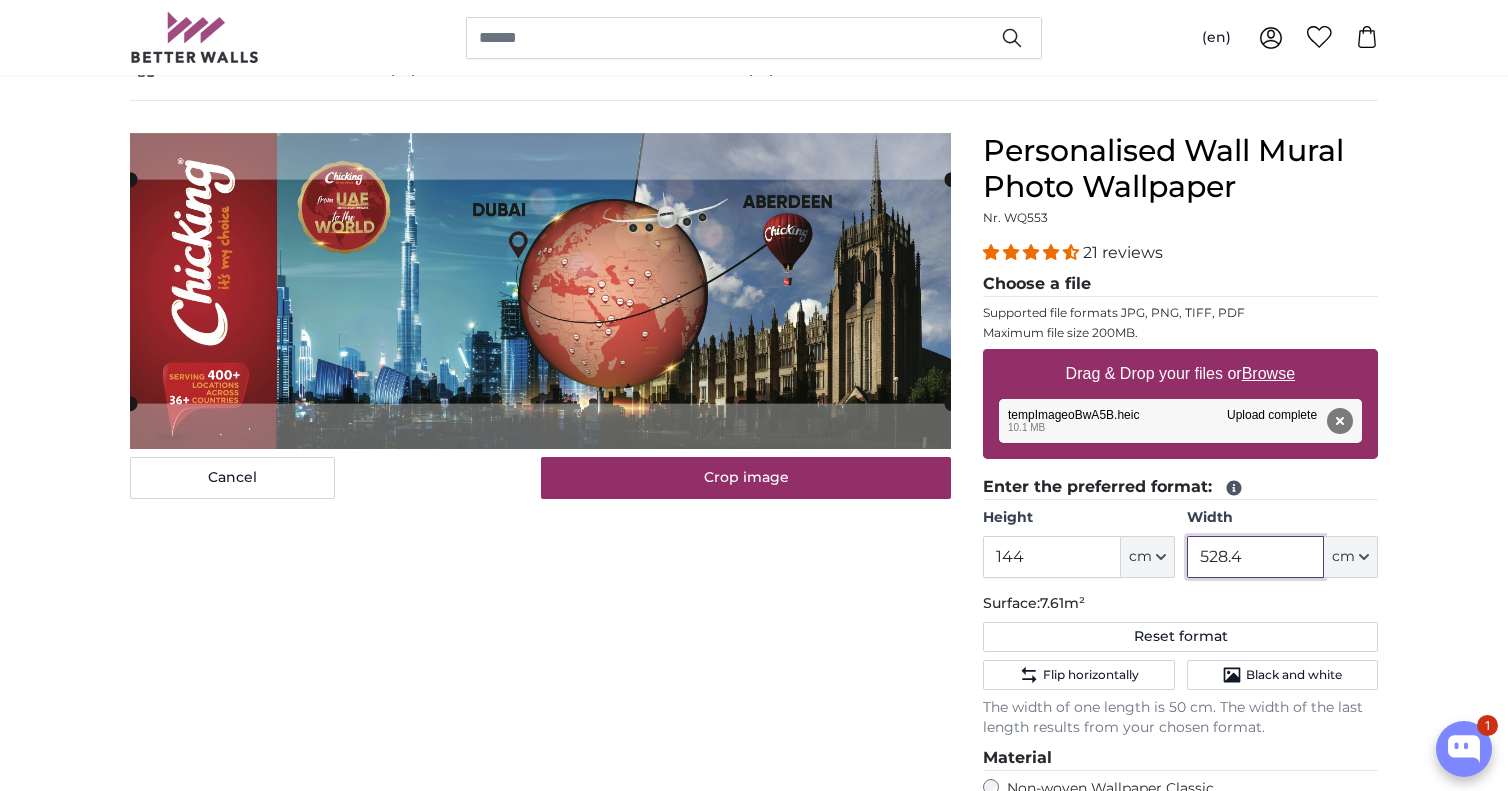 click on "528.4" at bounding box center (1255, 557) 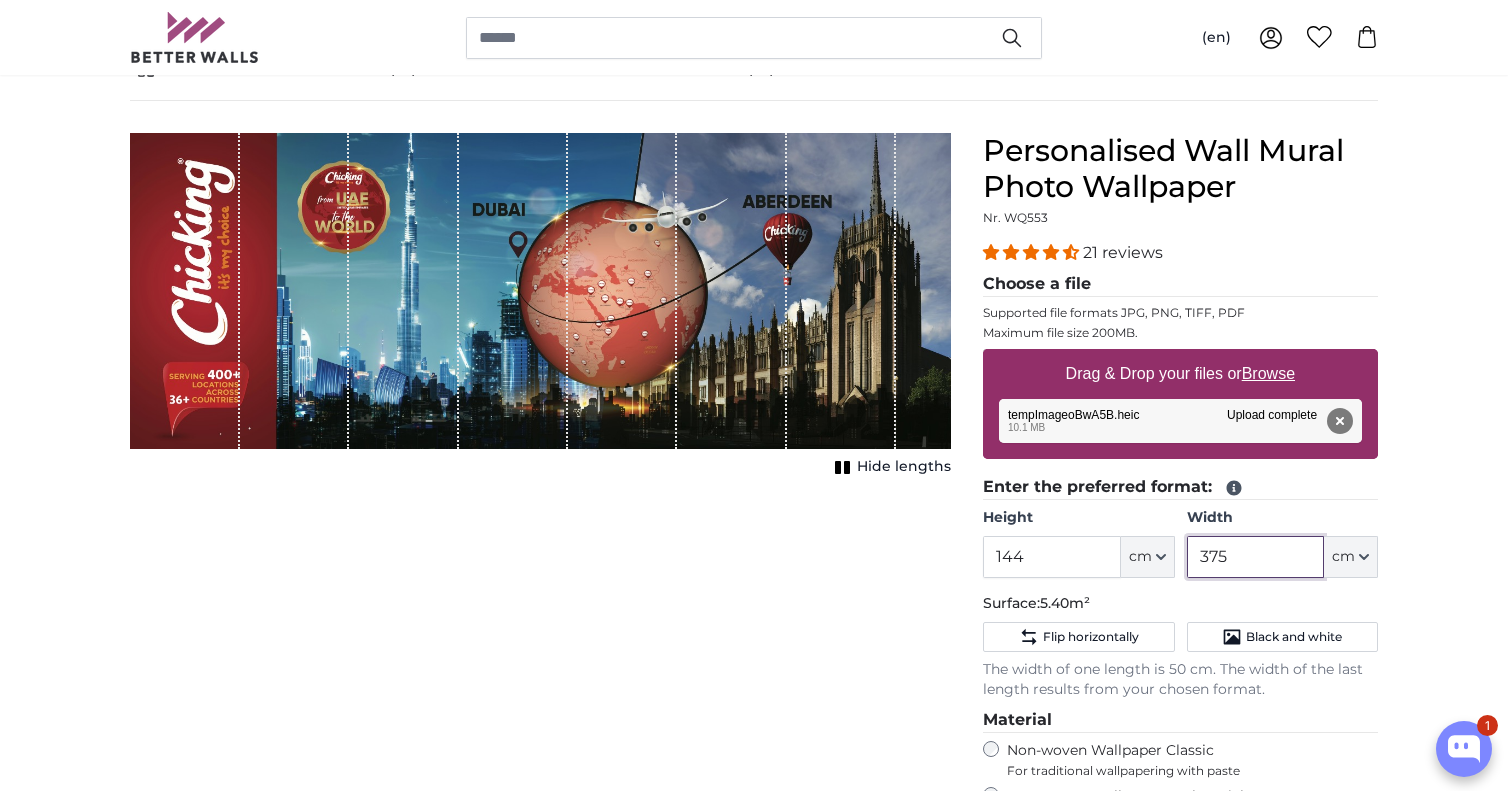 type on "375" 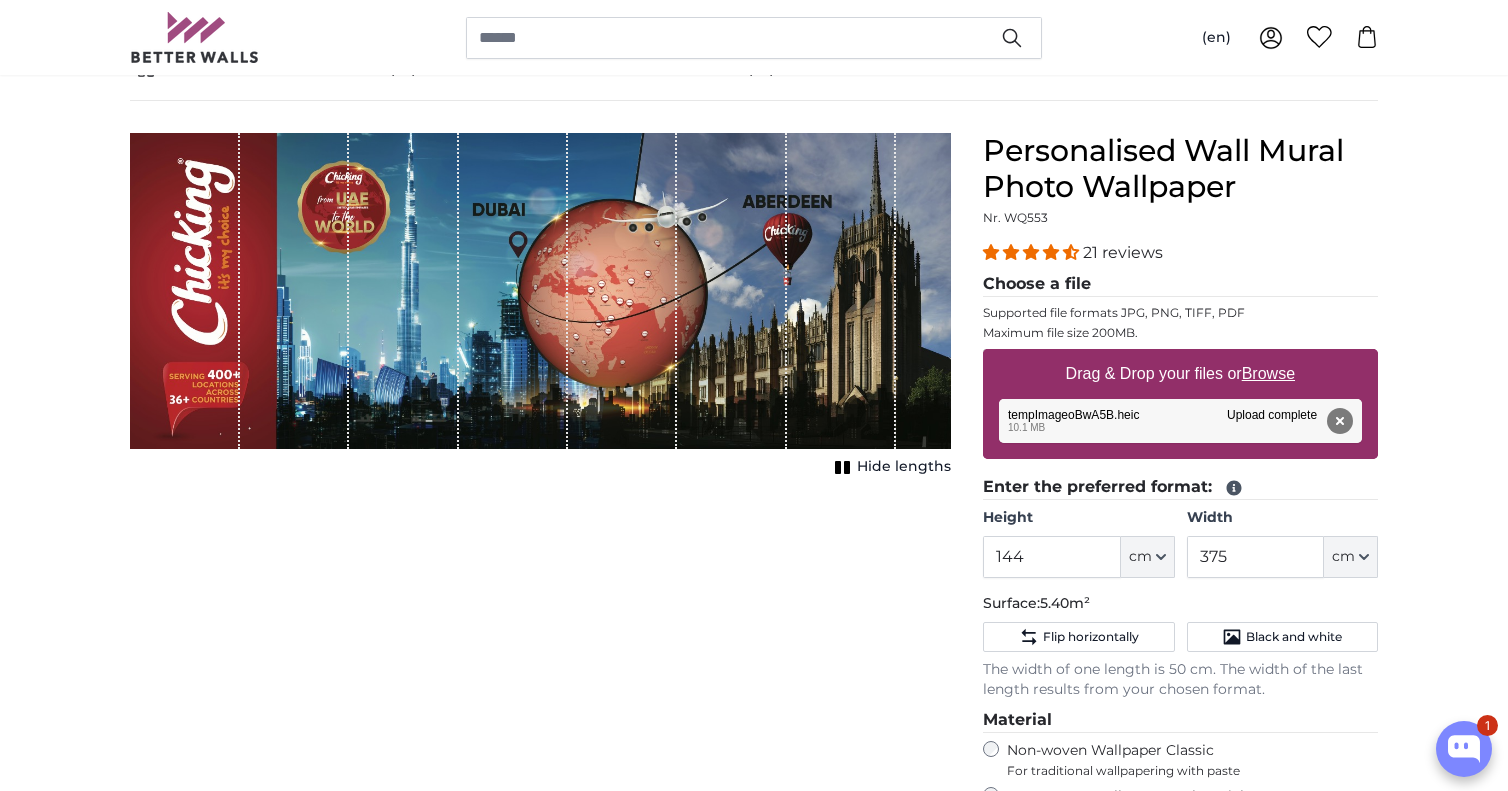 click on "Cancel
Crop image
Hide lengths" at bounding box center (540, 650) 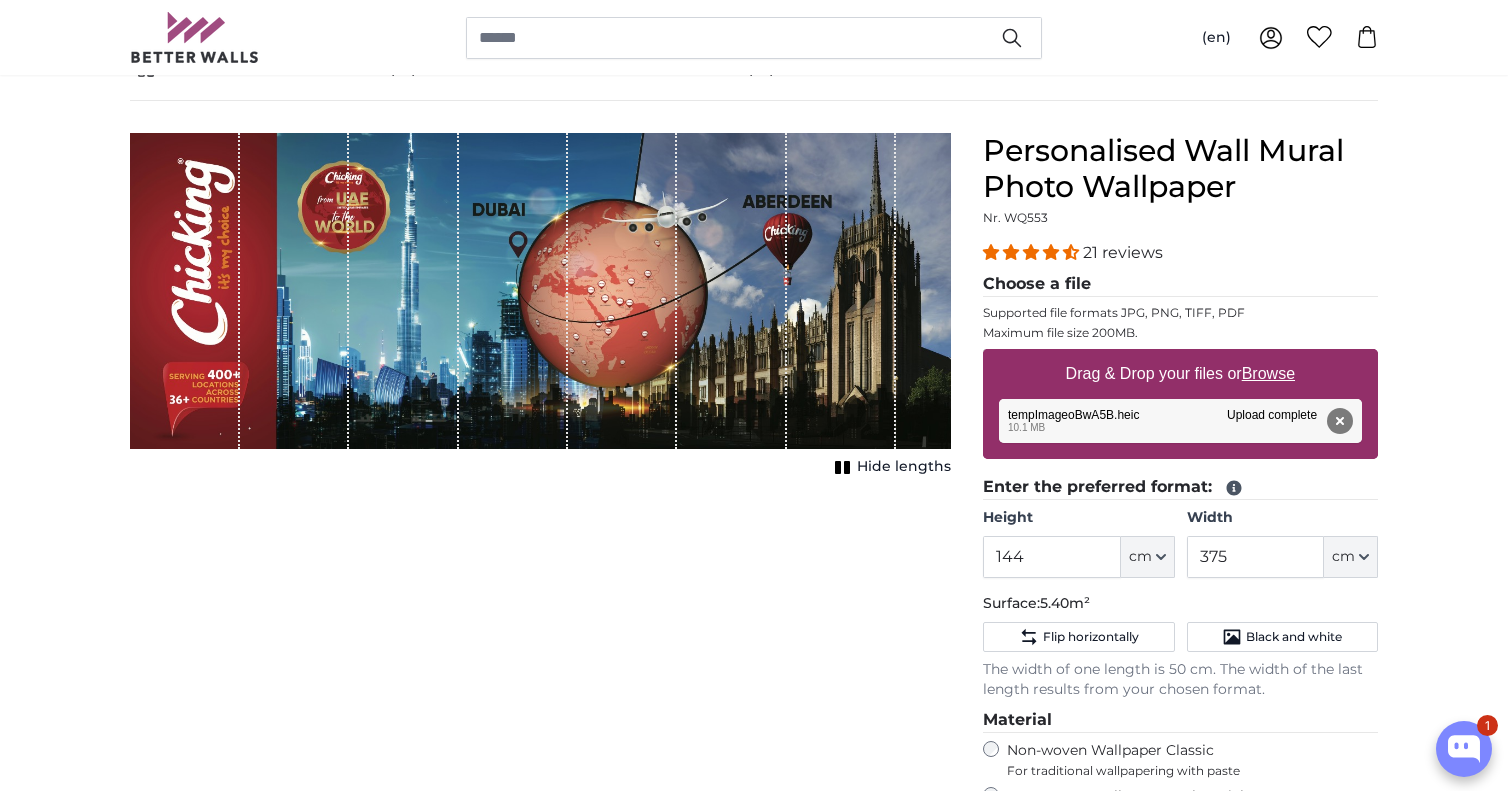 click on "Cancel
Crop image
Hide lengths" at bounding box center (540, 650) 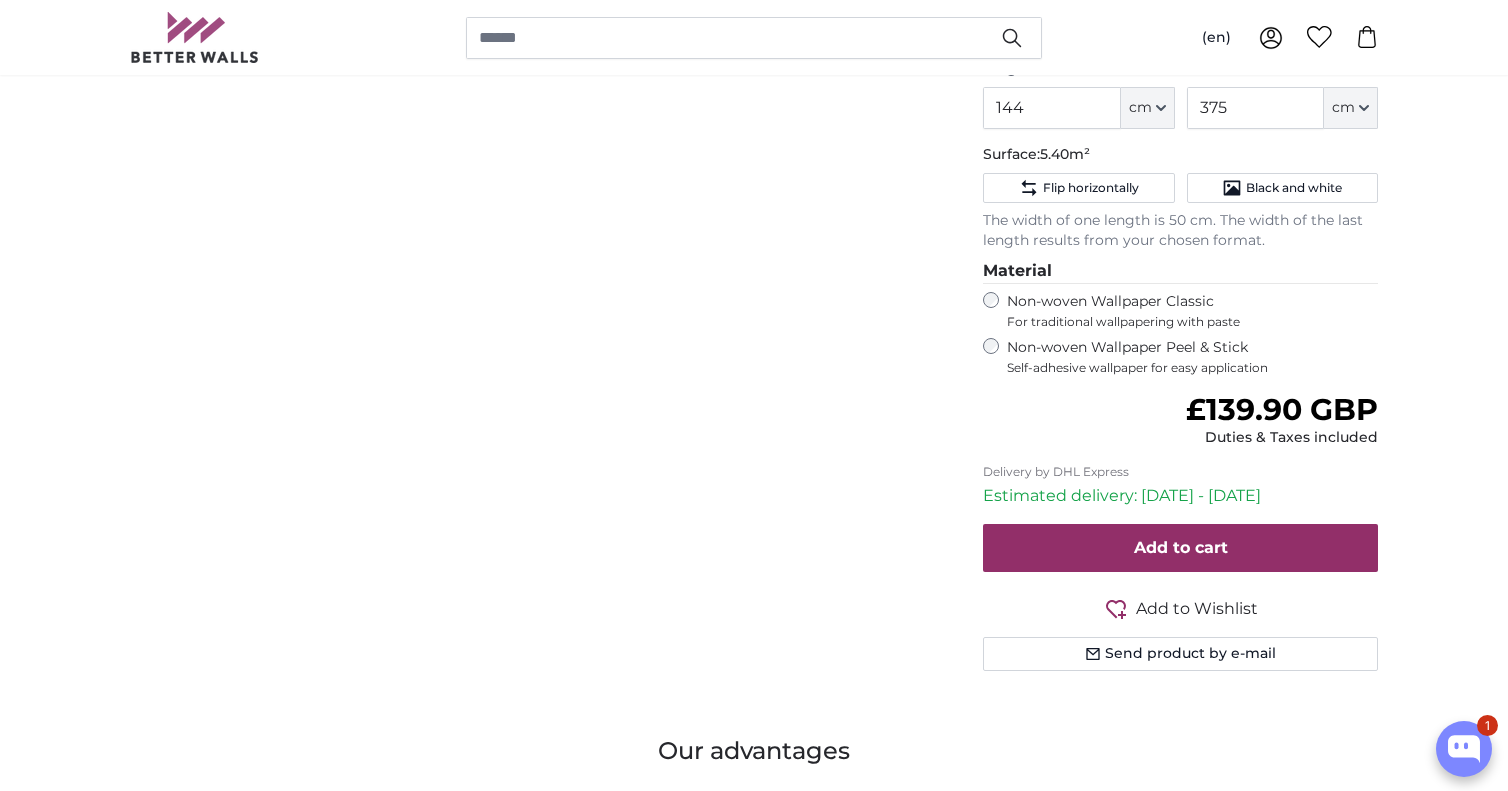 scroll, scrollTop: 576, scrollLeft: 0, axis: vertical 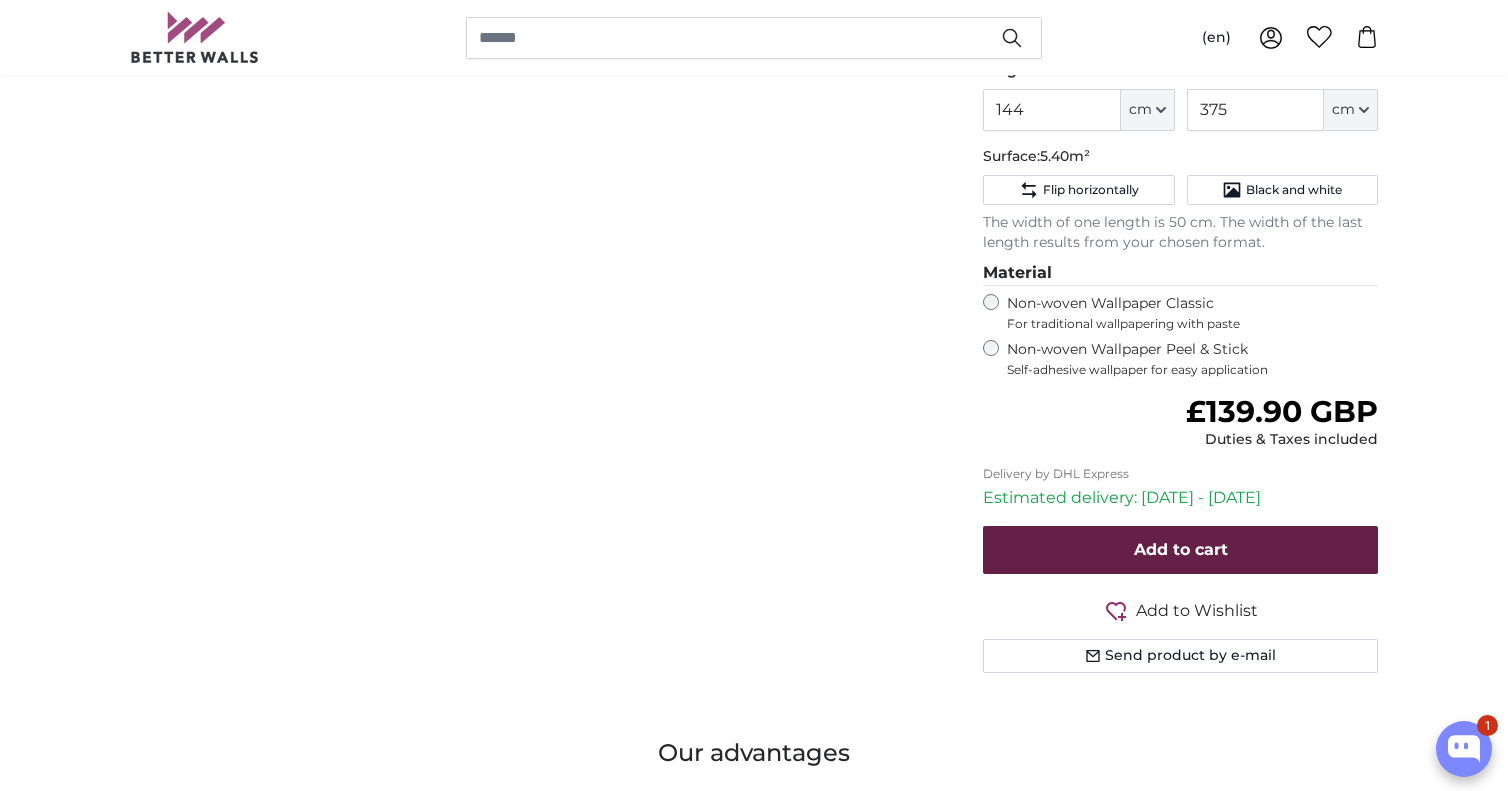 click on "Add to cart" at bounding box center [1181, 549] 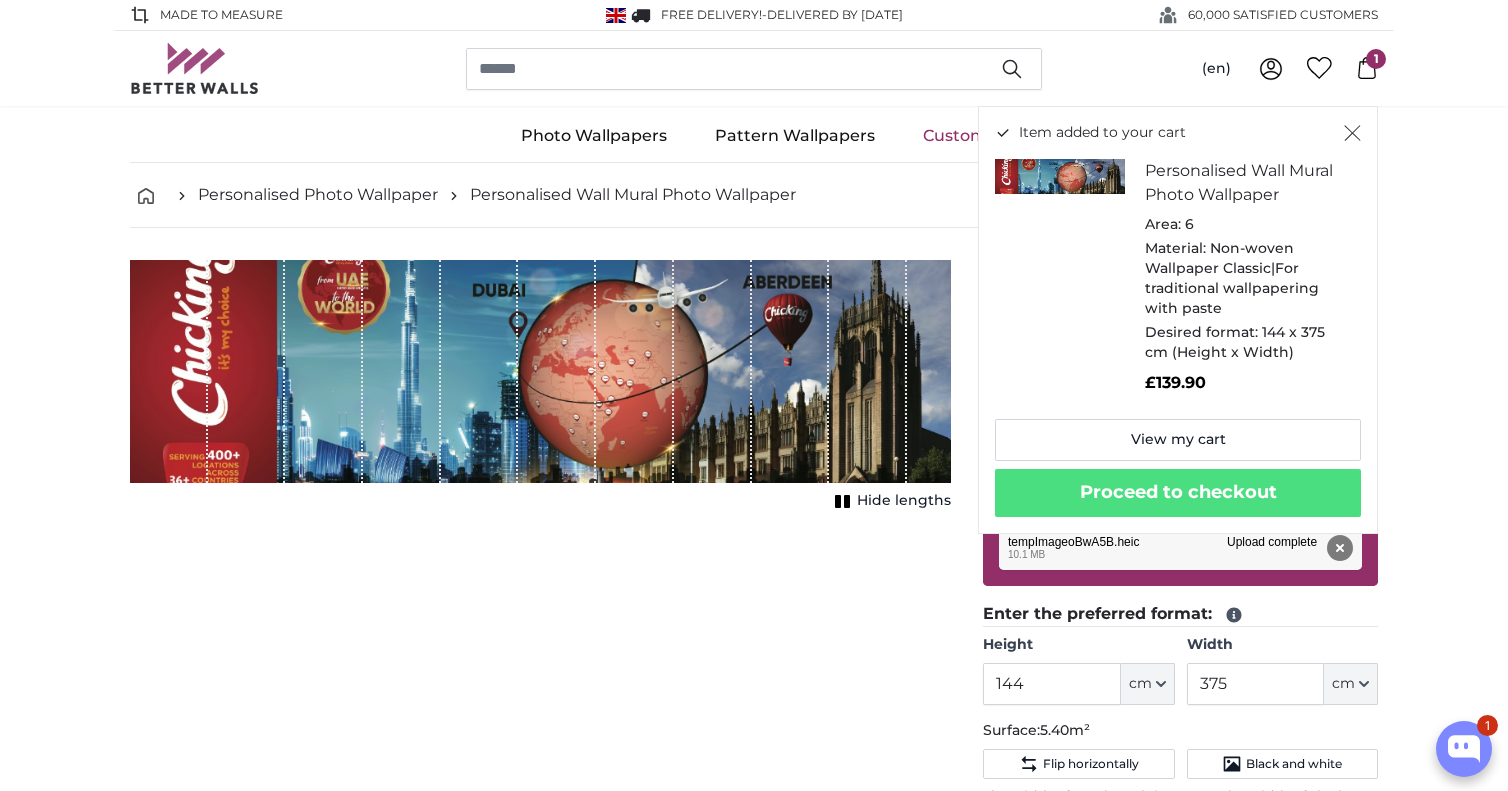 scroll, scrollTop: 0, scrollLeft: 0, axis: both 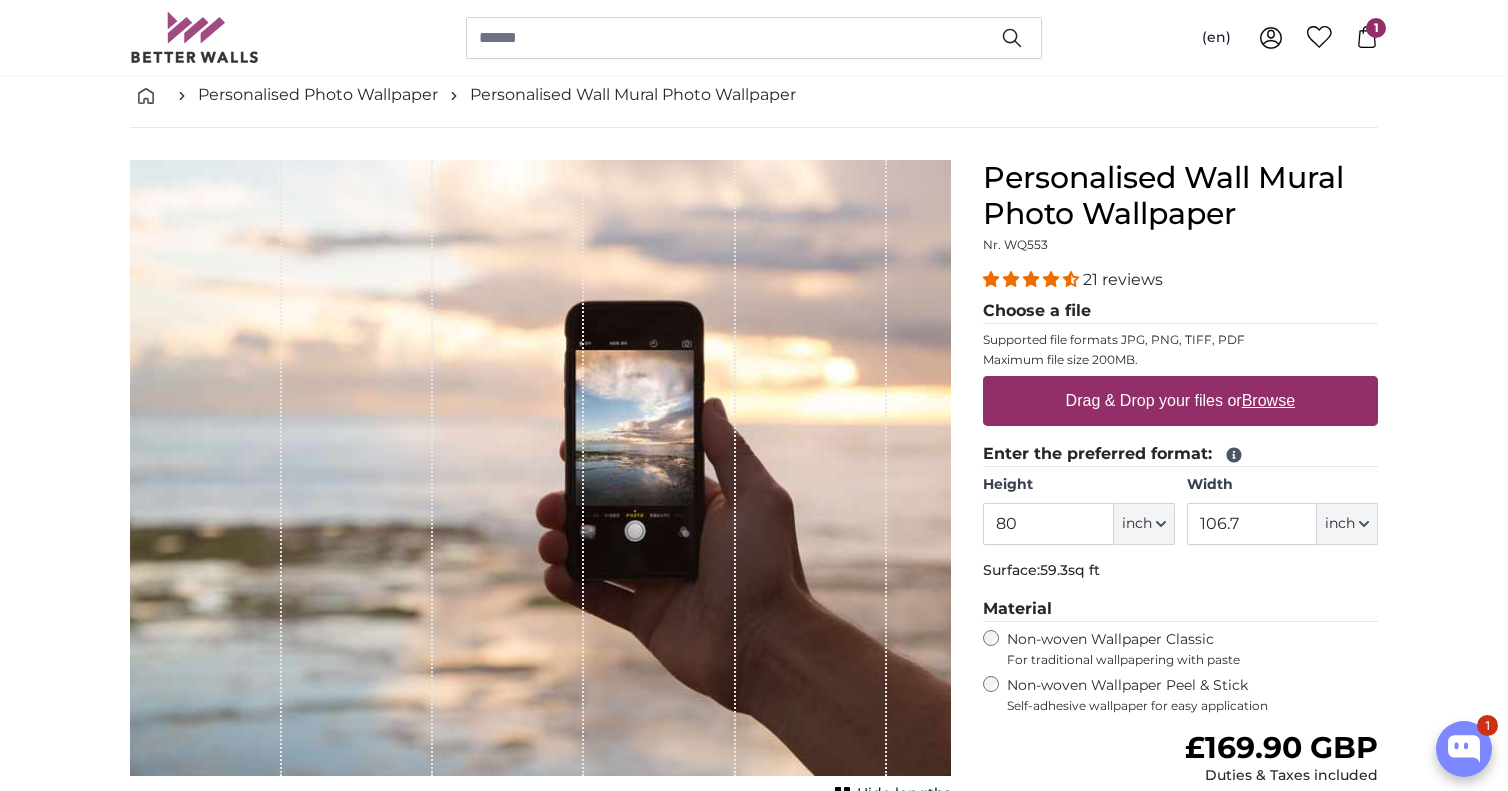 click on "Drag & Drop your files or  Browse" at bounding box center (1180, 401) 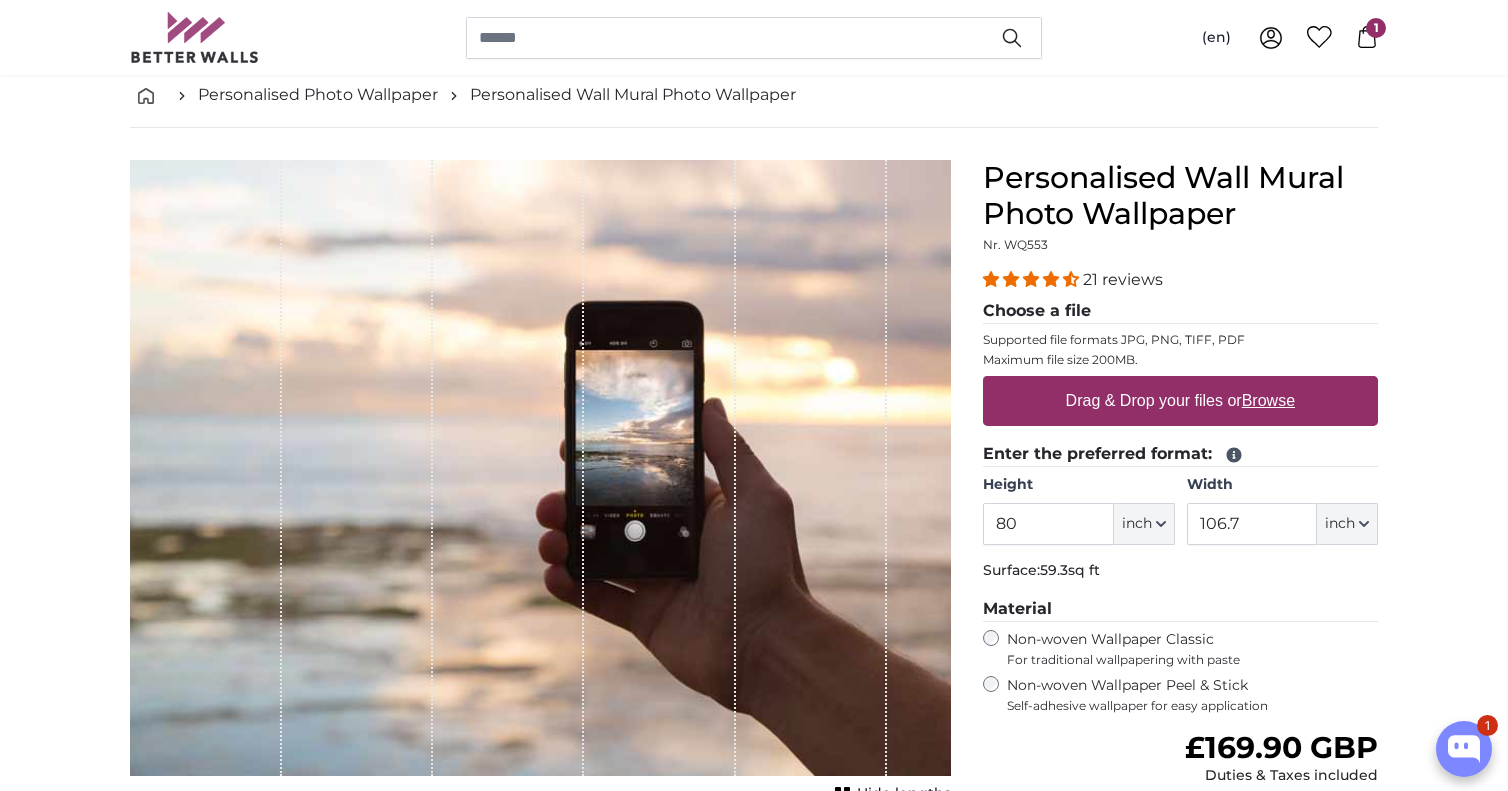click on "Browse" at bounding box center (1268, 400) 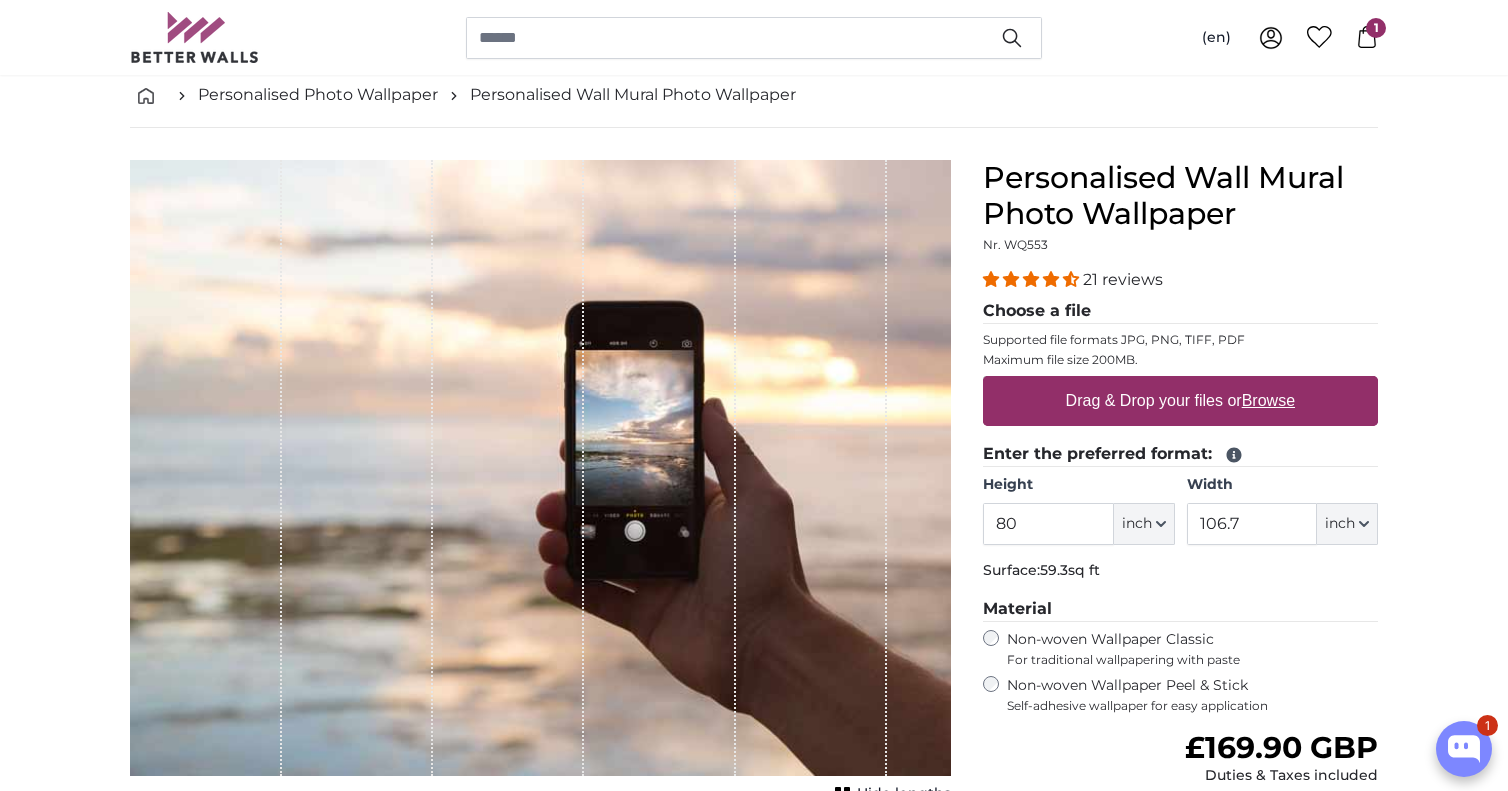 type on "**********" 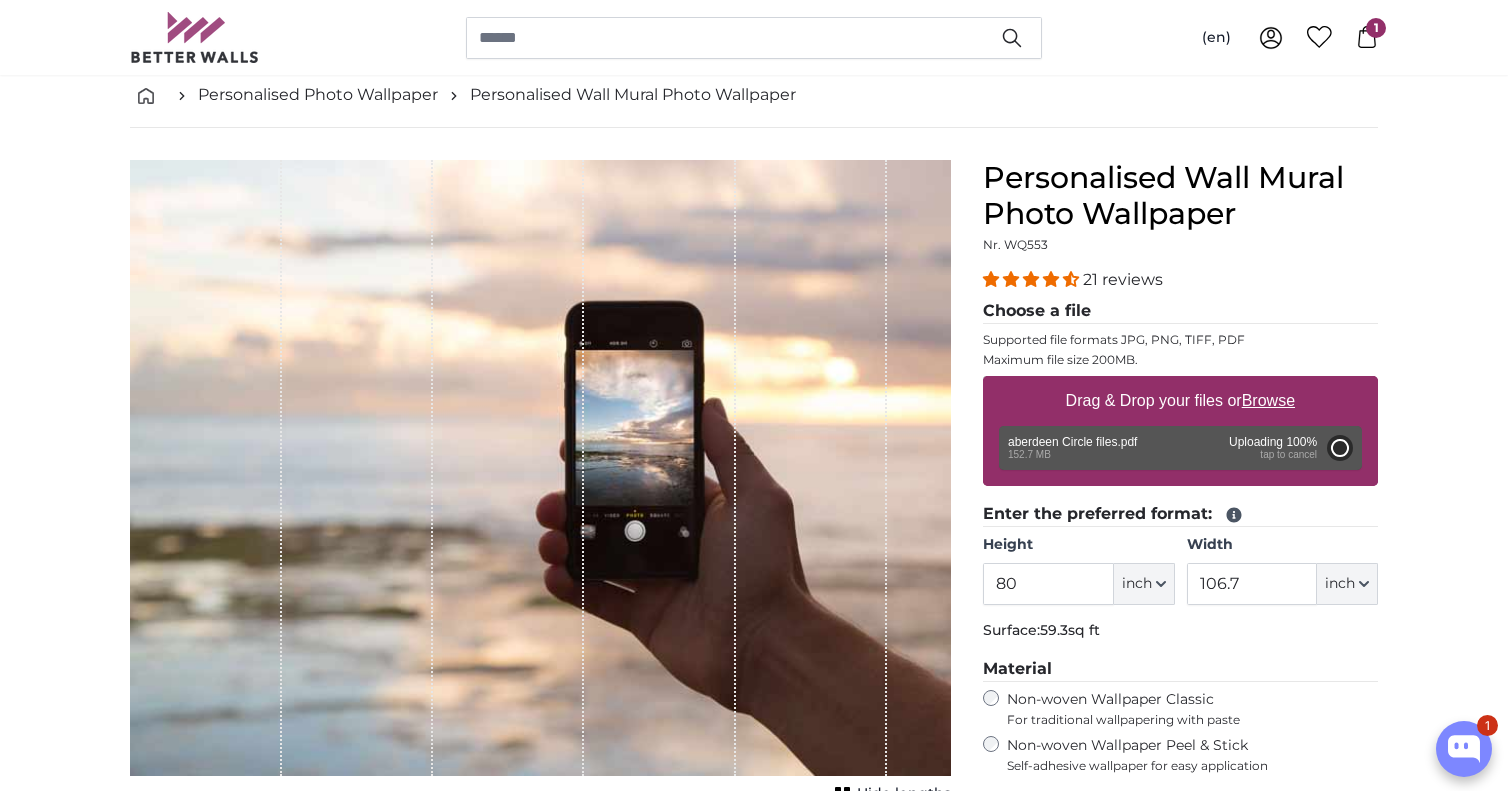 type on "80" 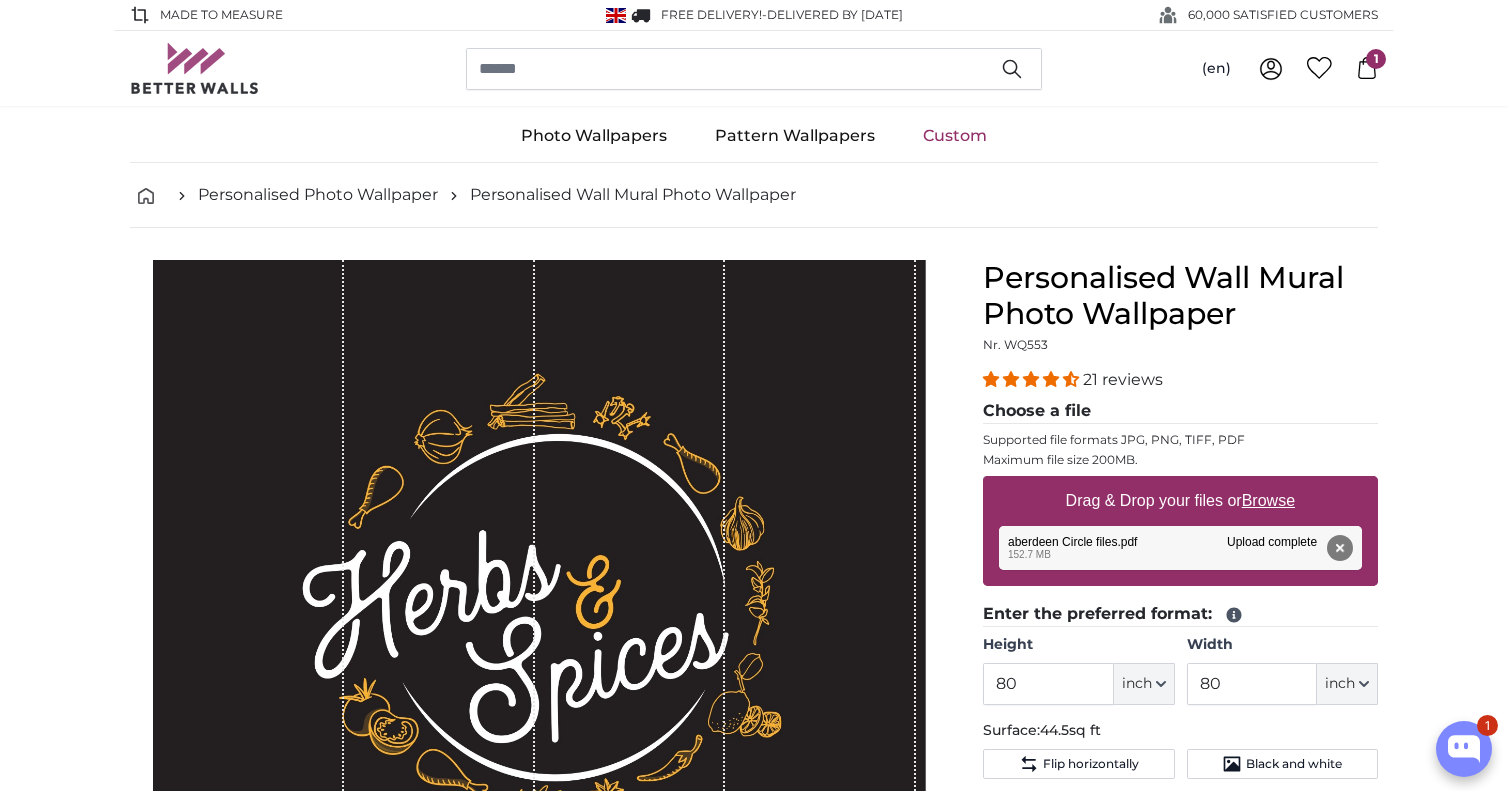 scroll, scrollTop: 0, scrollLeft: 0, axis: both 